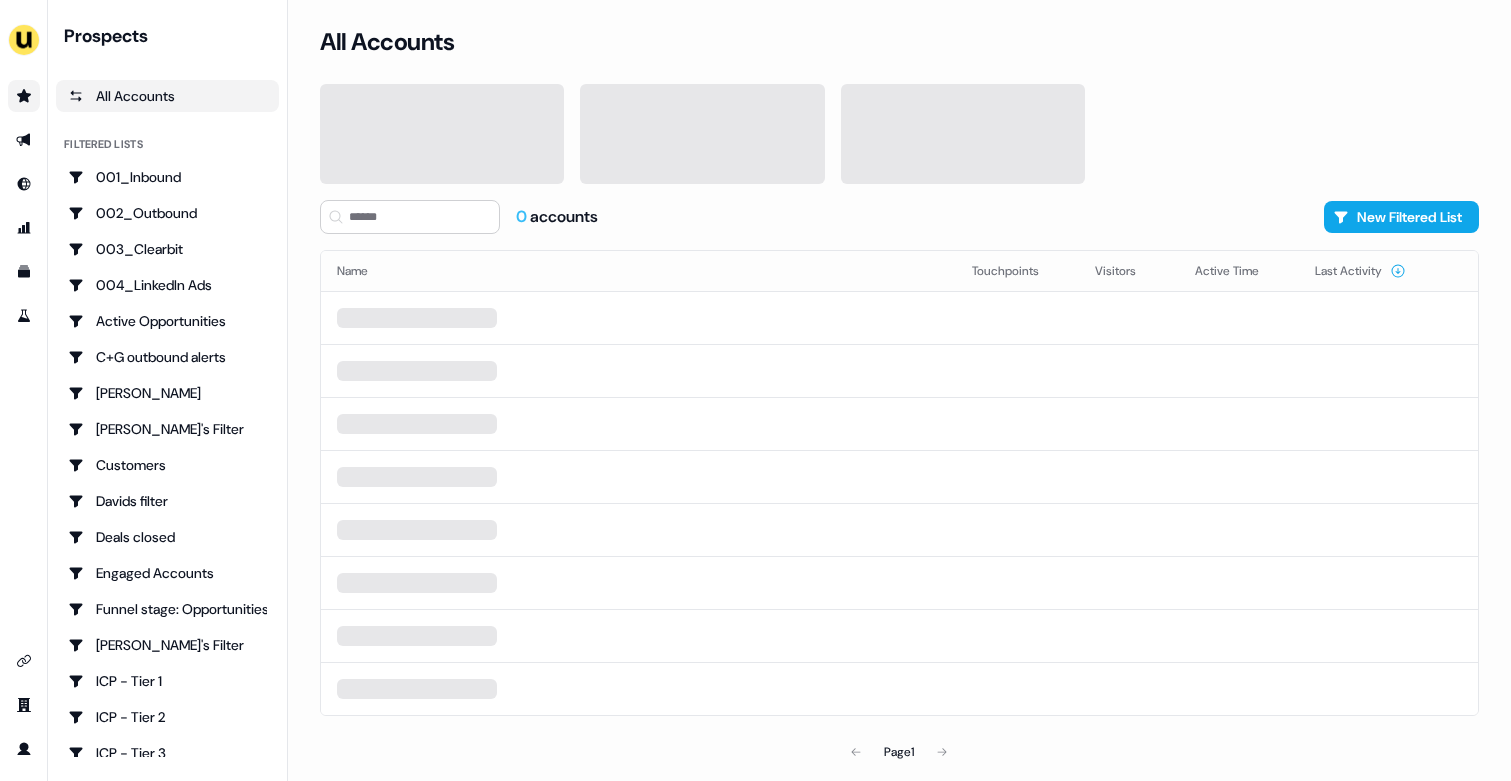 scroll, scrollTop: 0, scrollLeft: 0, axis: both 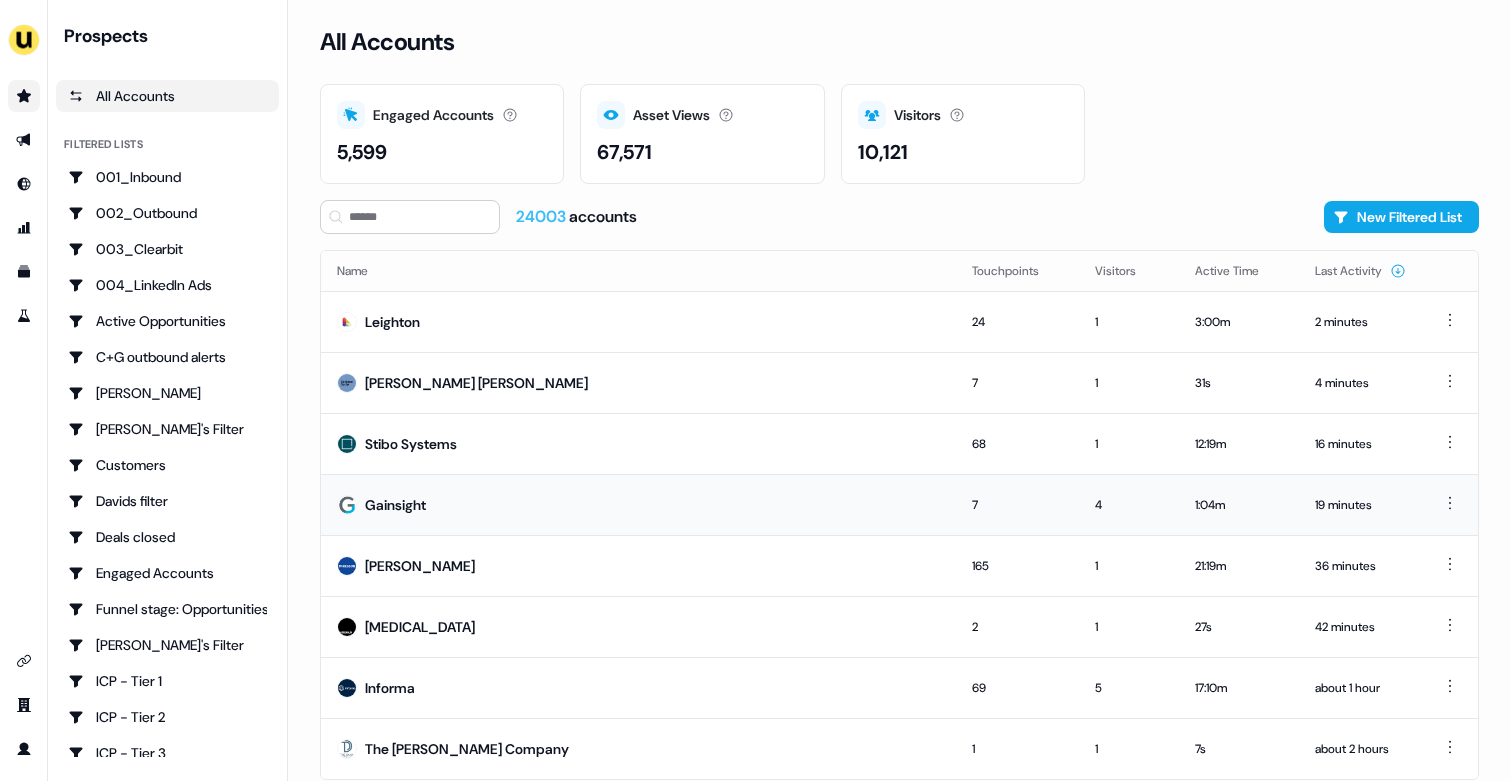 click on "Gainsight" at bounding box center (638, 504) 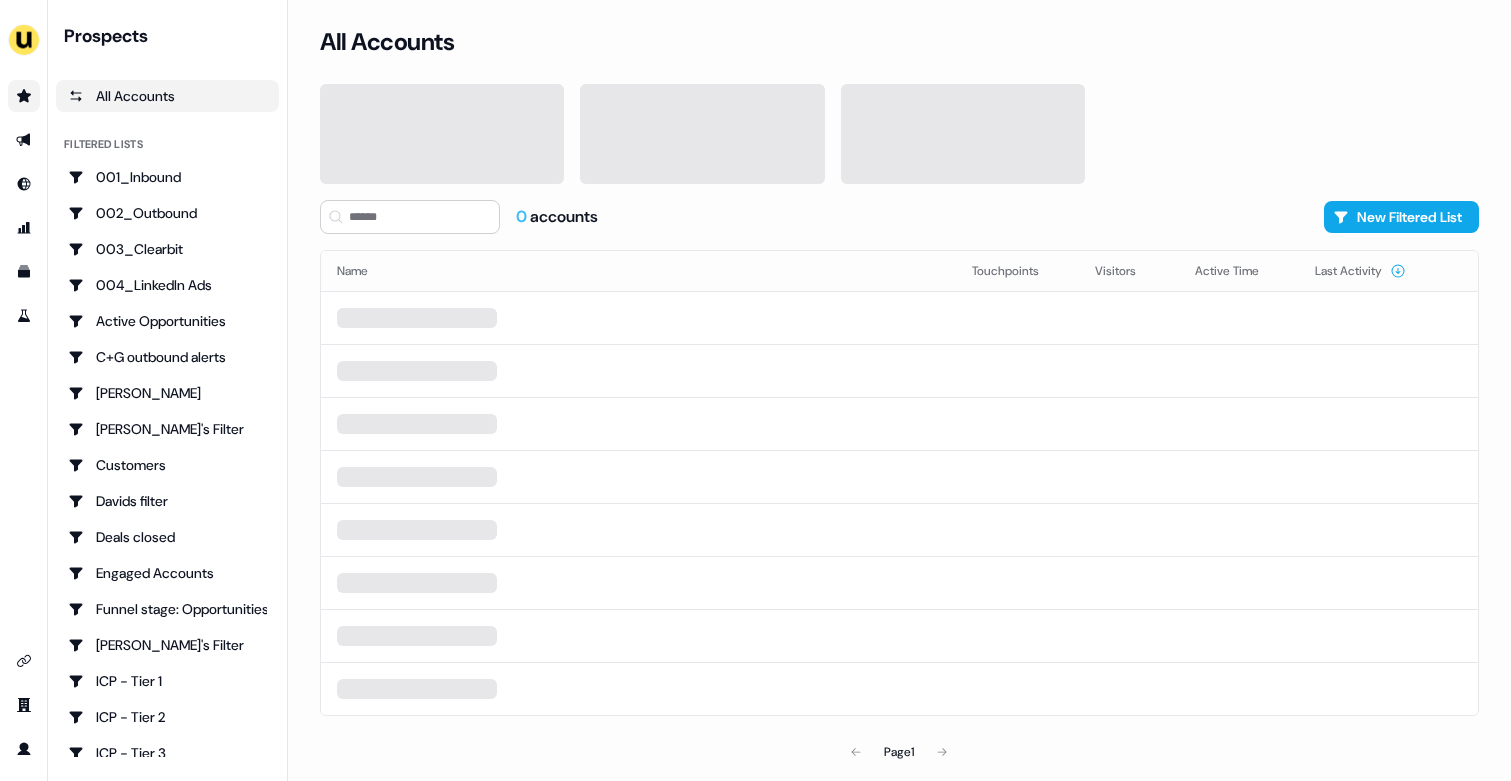 scroll, scrollTop: 0, scrollLeft: 0, axis: both 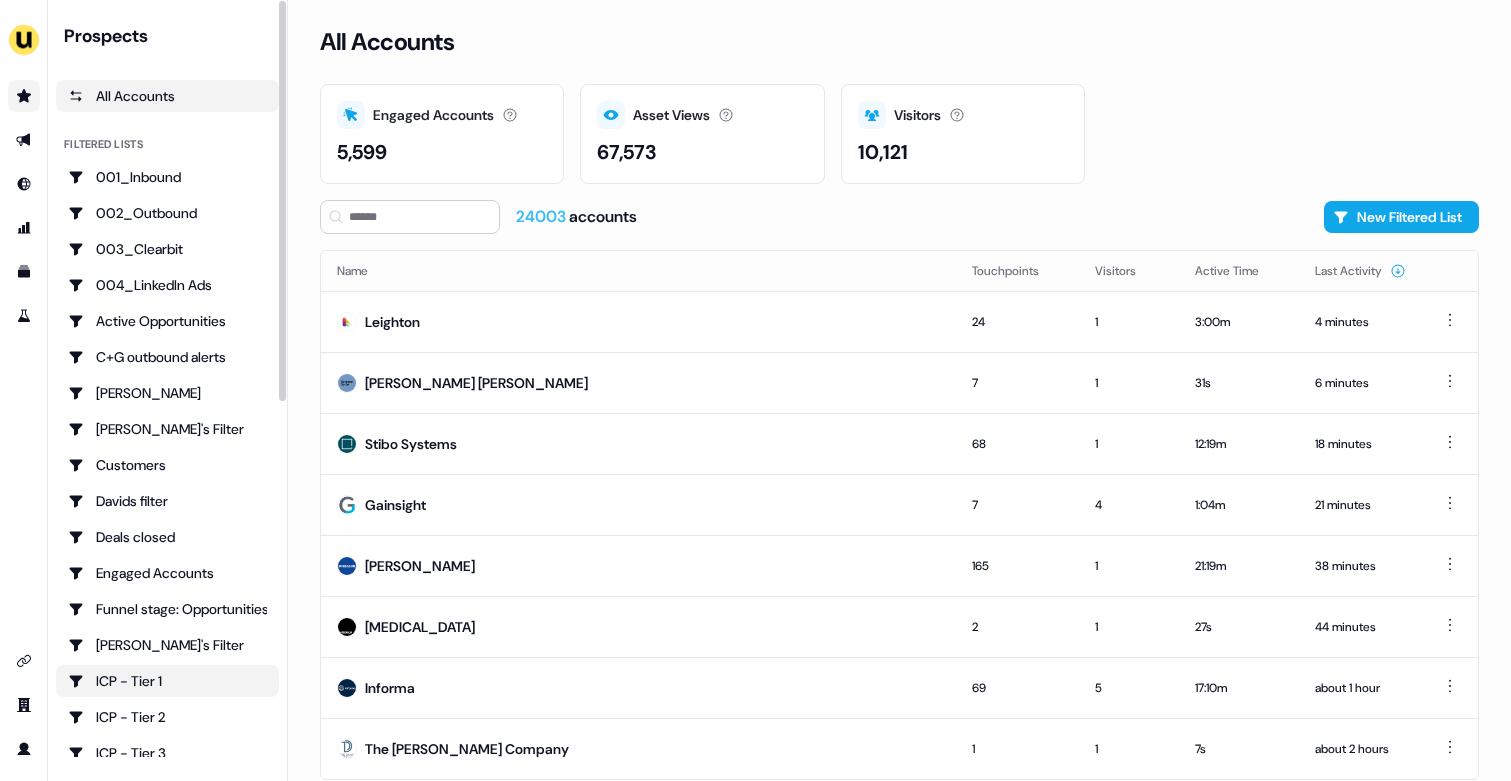 click on "ICP - Tier 1" at bounding box center [167, 681] 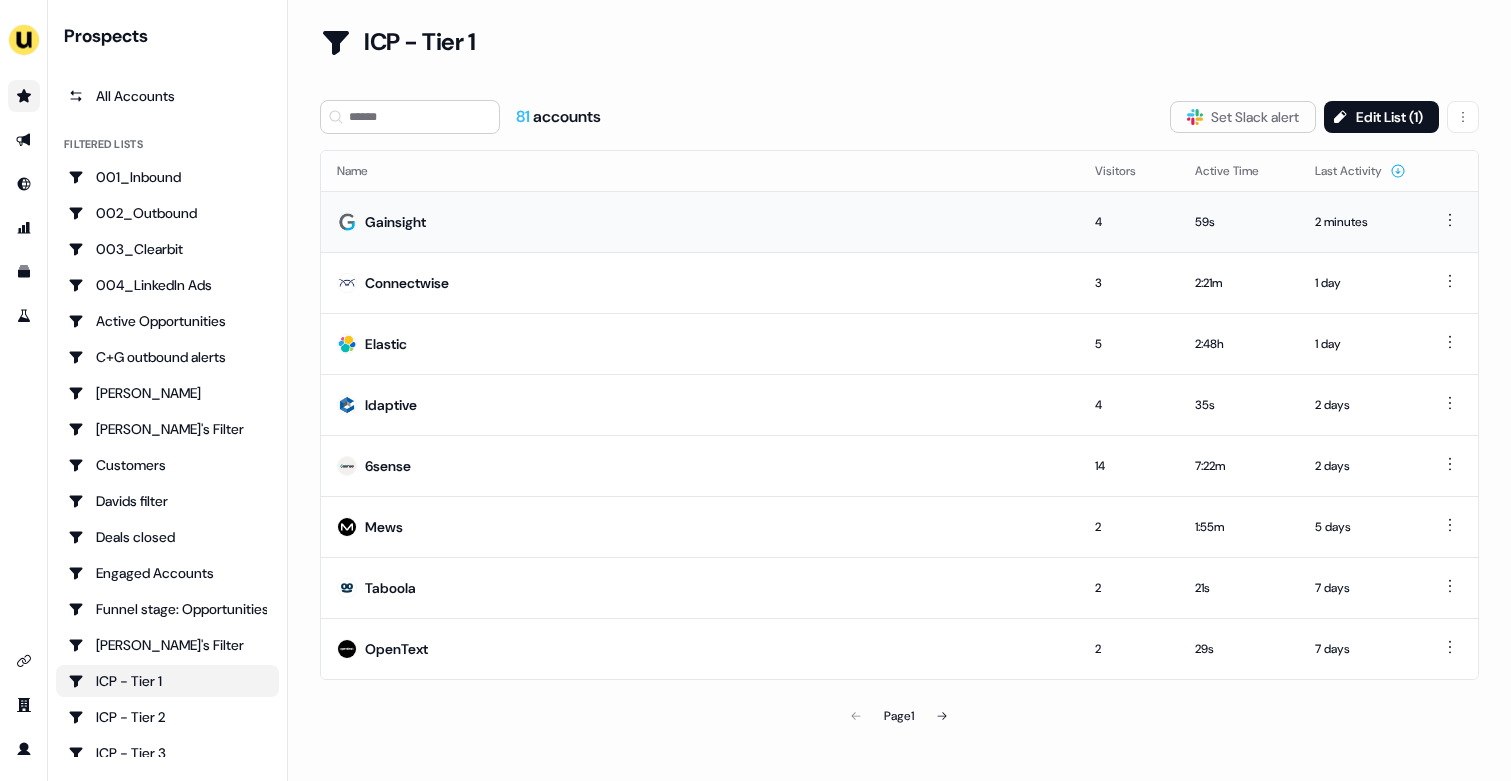 click on "Gainsight" at bounding box center [700, 221] 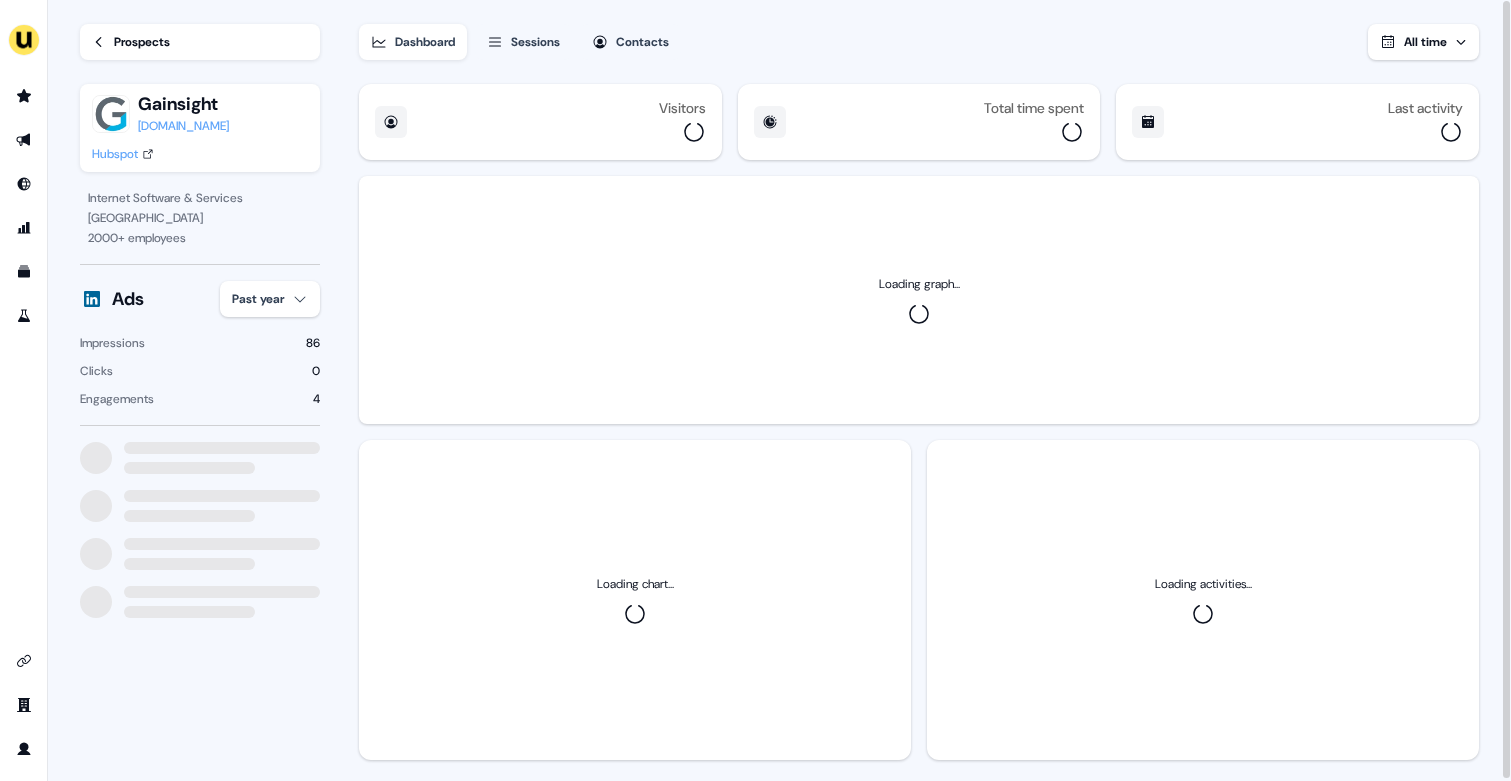 click on "For the best experience switch devices to a bigger screen. Go to Userled.io Loading... Prospects Gainsight gainsight.com Hubspot Internet Software & Services San Francisco 2000 + employees Ads Past year Impressions 86 Clicks 0 Engagements 4 Dashboard Sessions Contacts All time Visitors Total time spent Last activity Loading graph... Loading chart... Loading activities..." at bounding box center (755, 390) 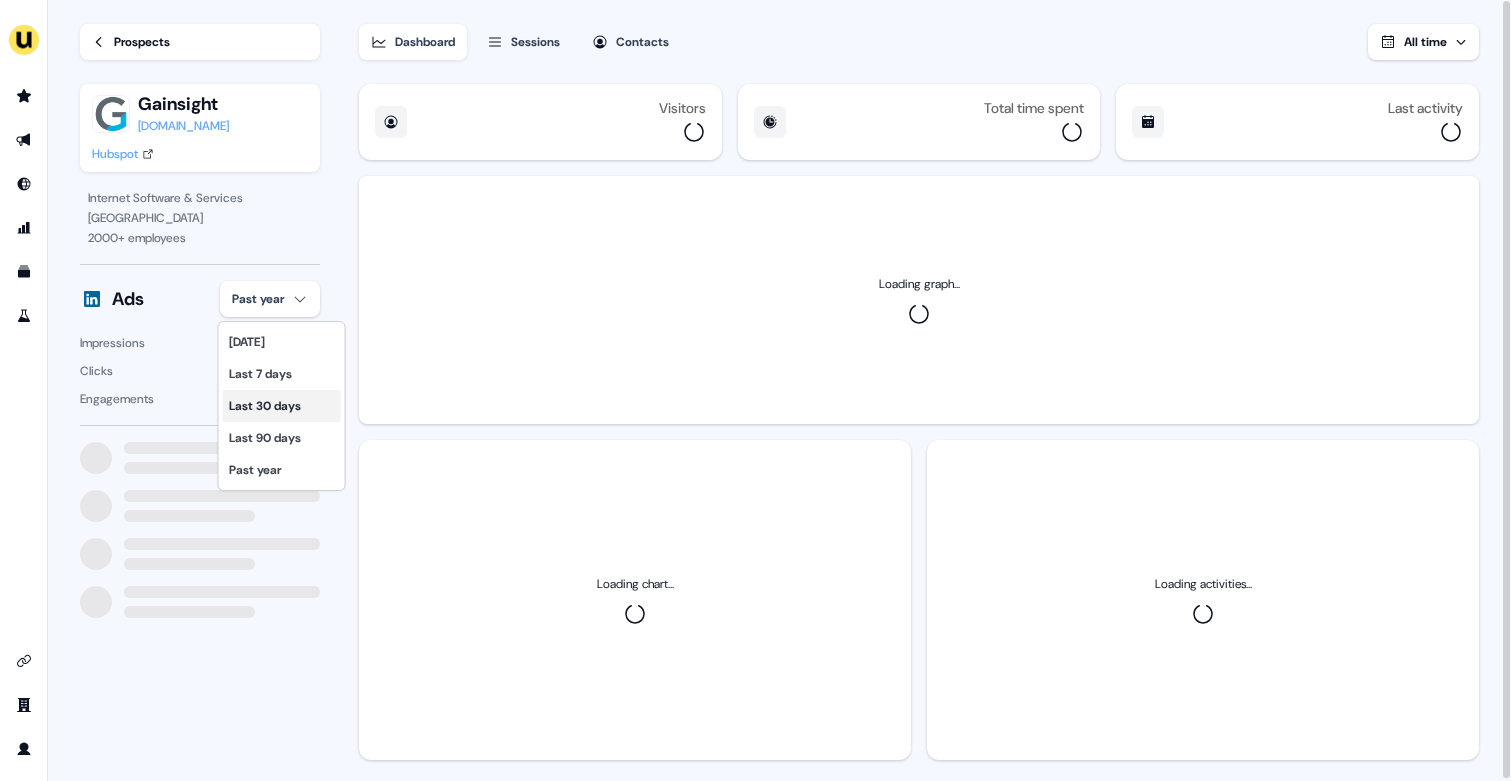 click on "Last 30 days" at bounding box center [282, 406] 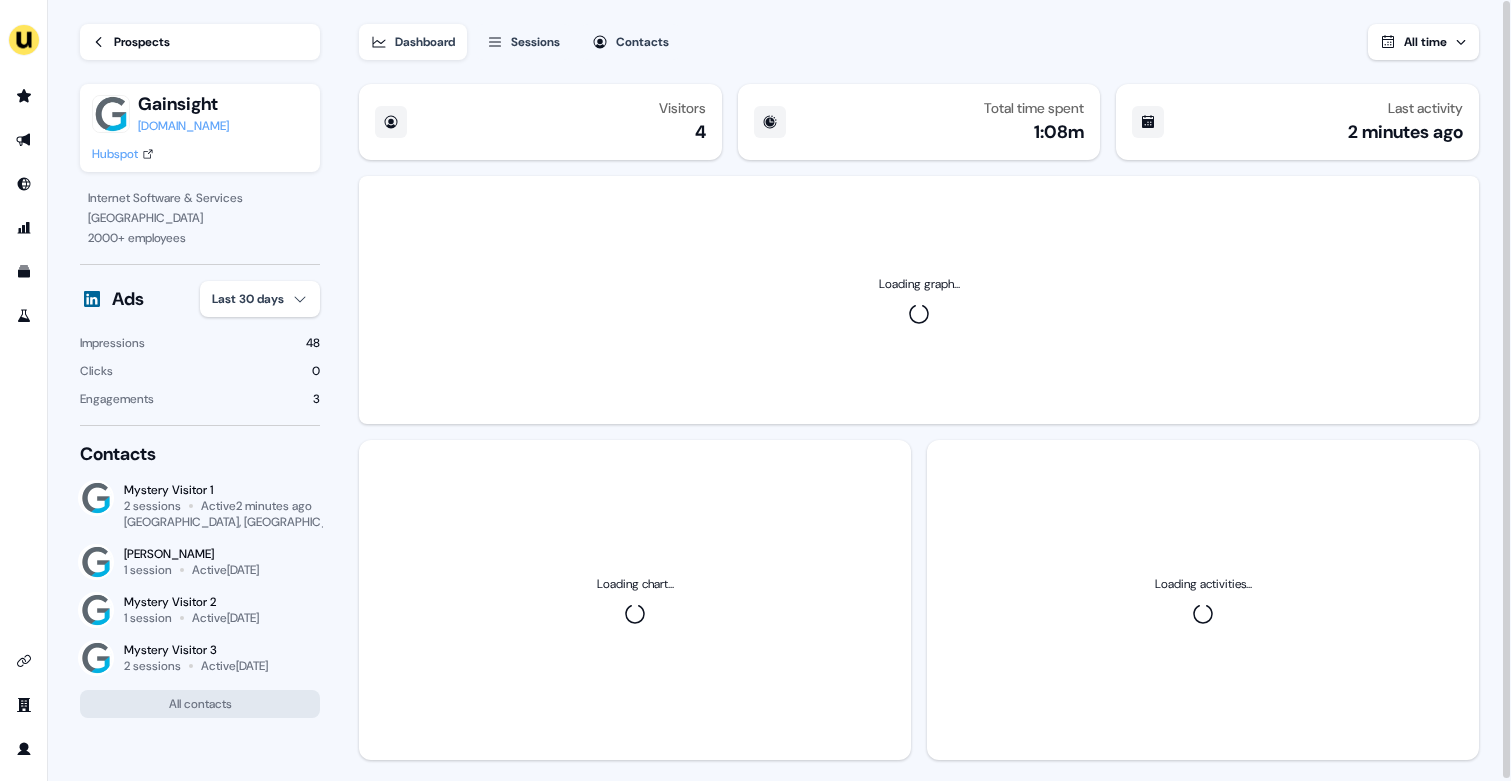 type 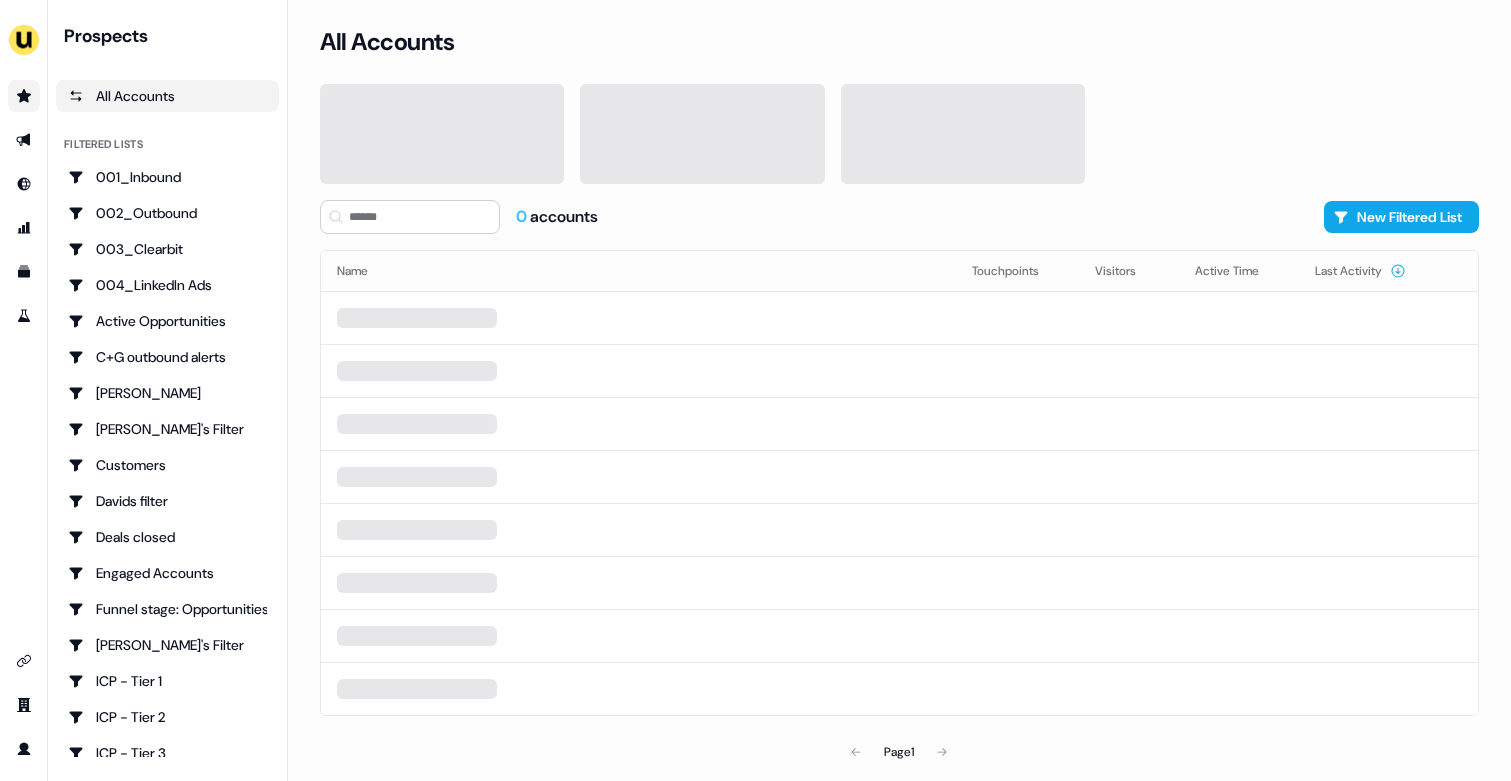scroll, scrollTop: 0, scrollLeft: 0, axis: both 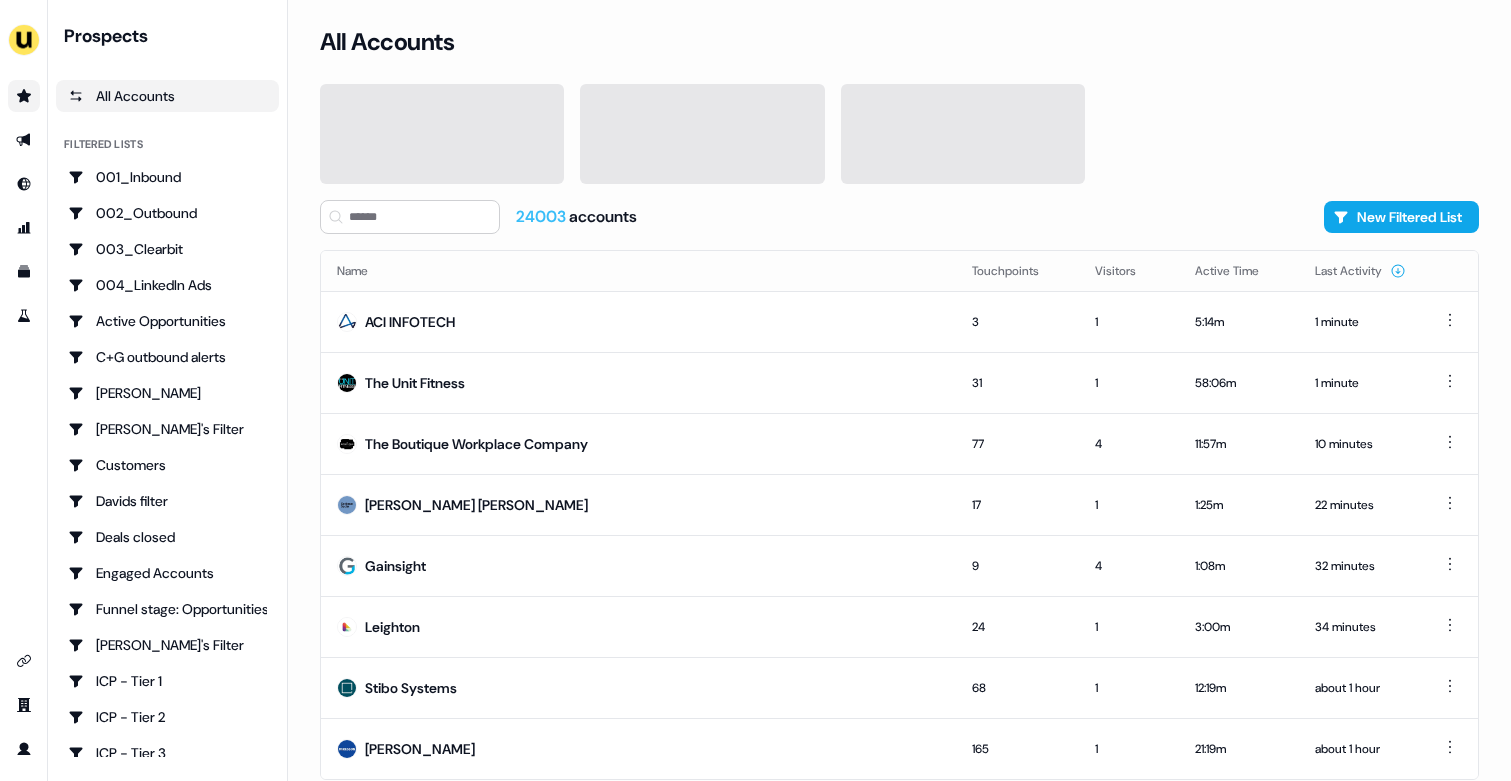 click on "All Accounts 24003   accounts New Filtered List Name Touchpoints Visitors Active Time Last Activity ACI INFOTECH 3 1 5:14m 1 minute The Unit Fitness 31 1 58:06m 1 minute The Boutique Workplace Company 77 4 11:57m 10 minutes Goldman Sachs 17 1 1:25m 22 minutes Gainsight 9 4 1:08m 32 minutes Leighton 24 1 3:00m 34 minutes Stibo Systems 68 1 12:19m about 1 hour McKesson 165 1 21:19m about 1 hour Page  1" at bounding box center [899, 390] 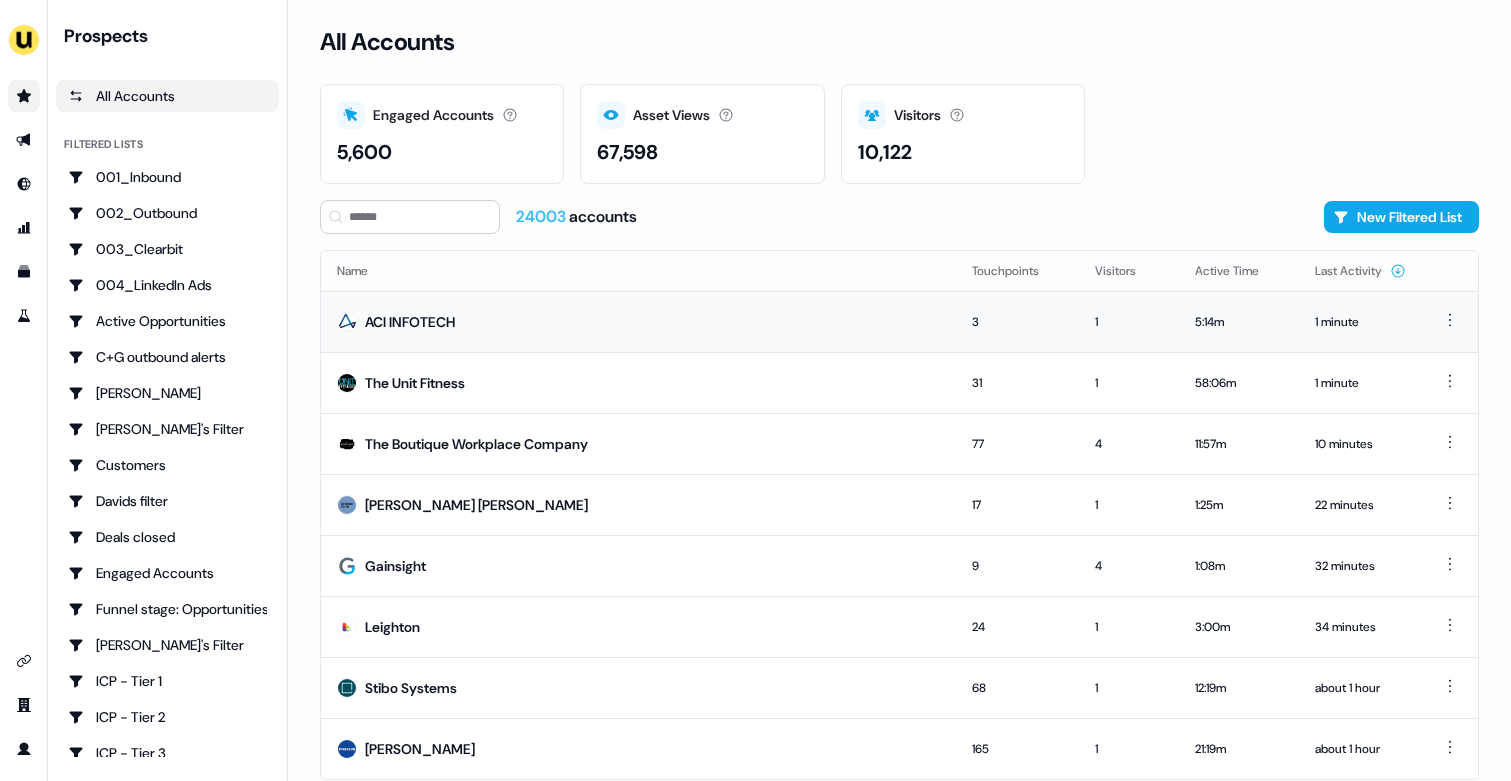 click on "ACI INFOTECH" at bounding box center (638, 321) 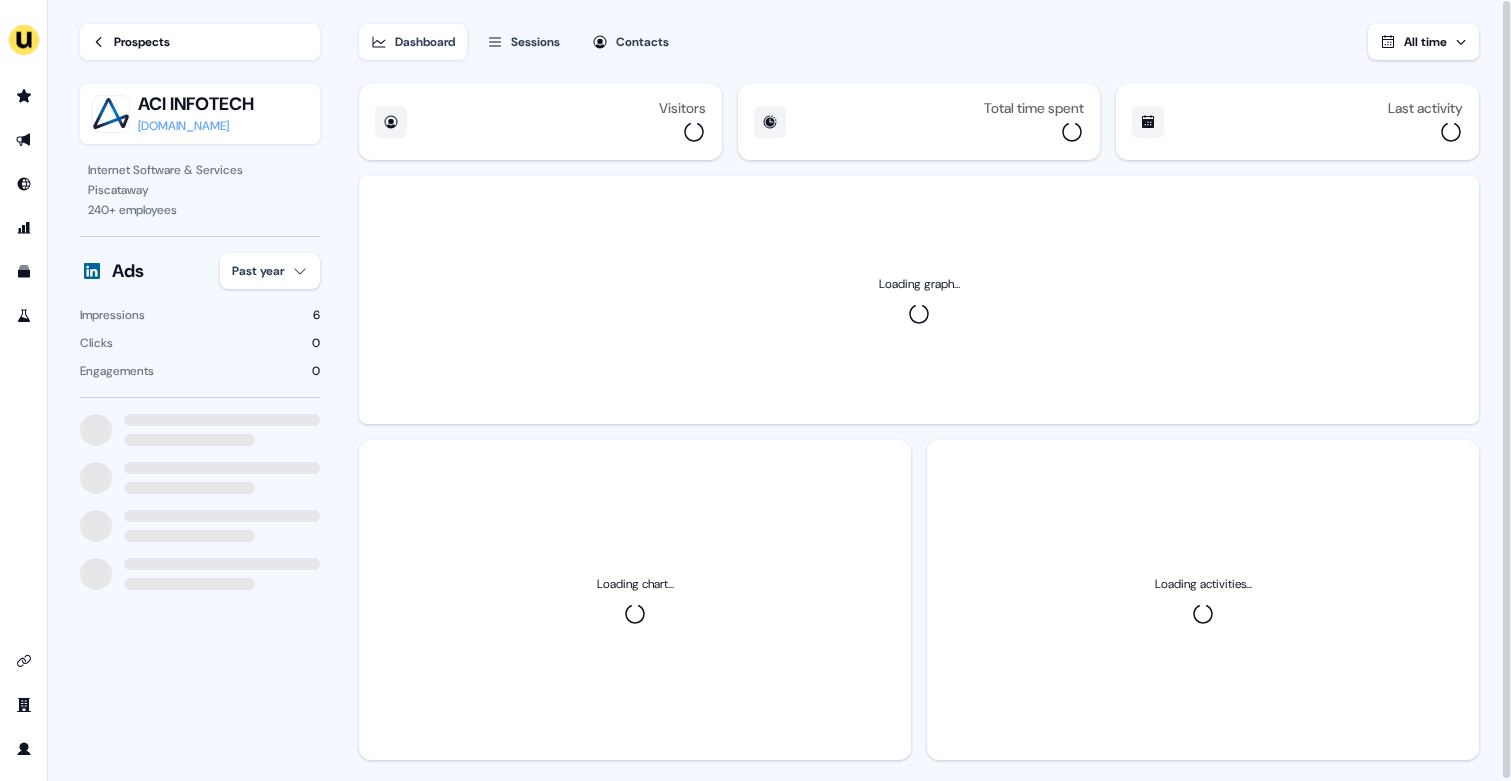 click on "For the best experience switch devices to a bigger screen. Go to Userled.io Loading... Prospects ACI INFOTECH aciinfotech.com Internet Software & Services Piscataway 240 + employees Ads Past year Impressions 6 Clicks 0 Engagements 0 Dashboard Sessions Contacts All time Visitors Total time spent Last activity Loading graph... Loading chart... Loading activities..." at bounding box center [755, 390] 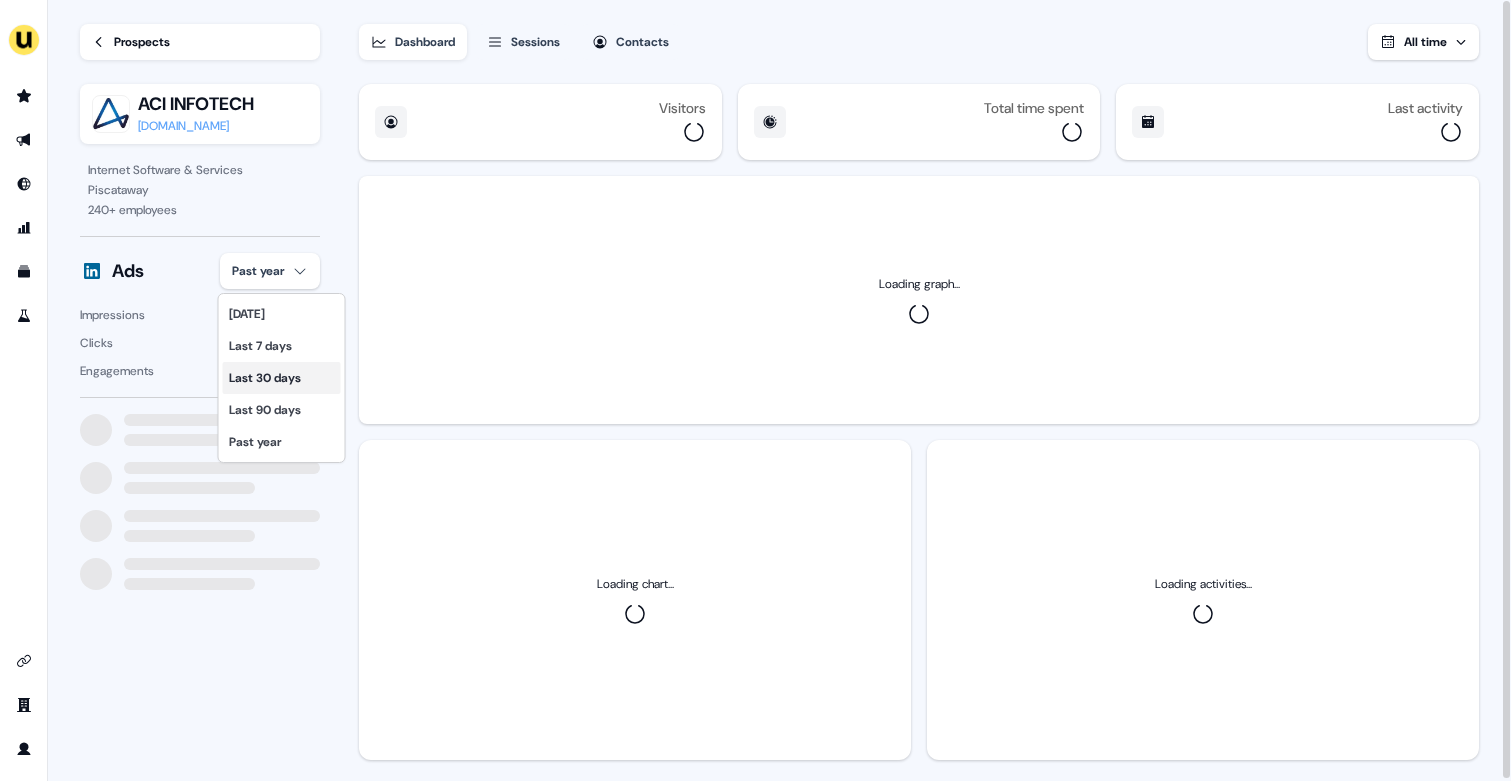 click on "Last 30 days" at bounding box center (282, 378) 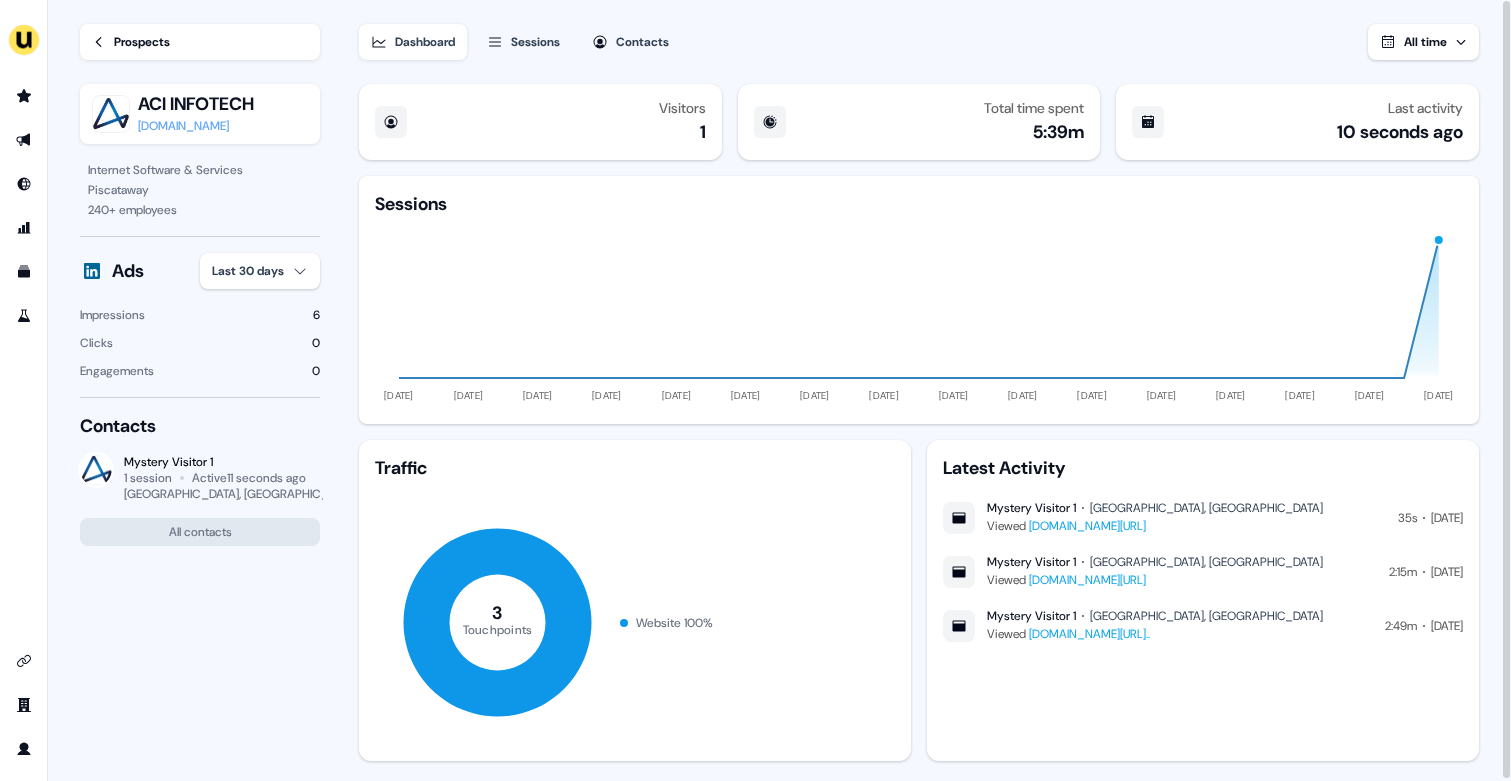 type 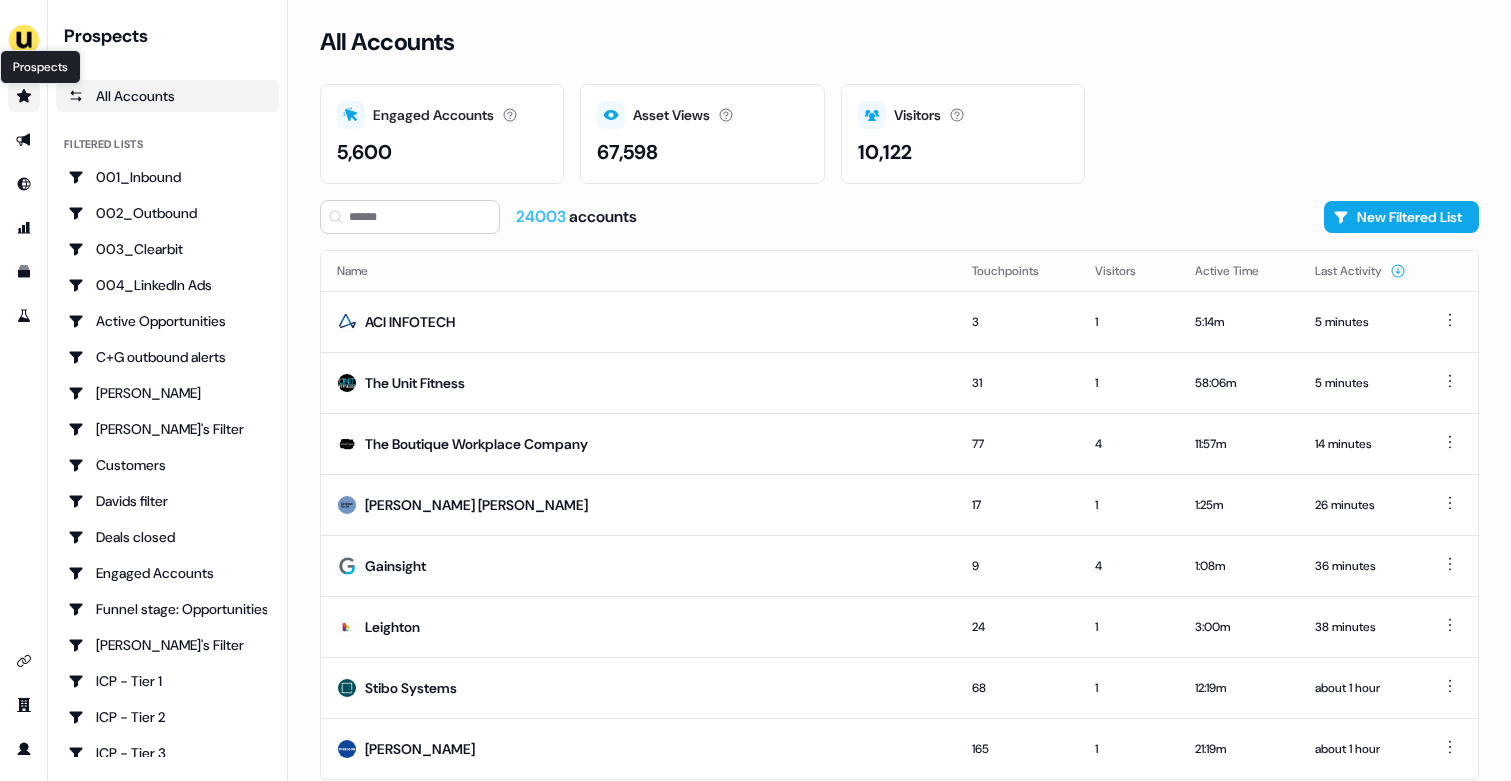 click 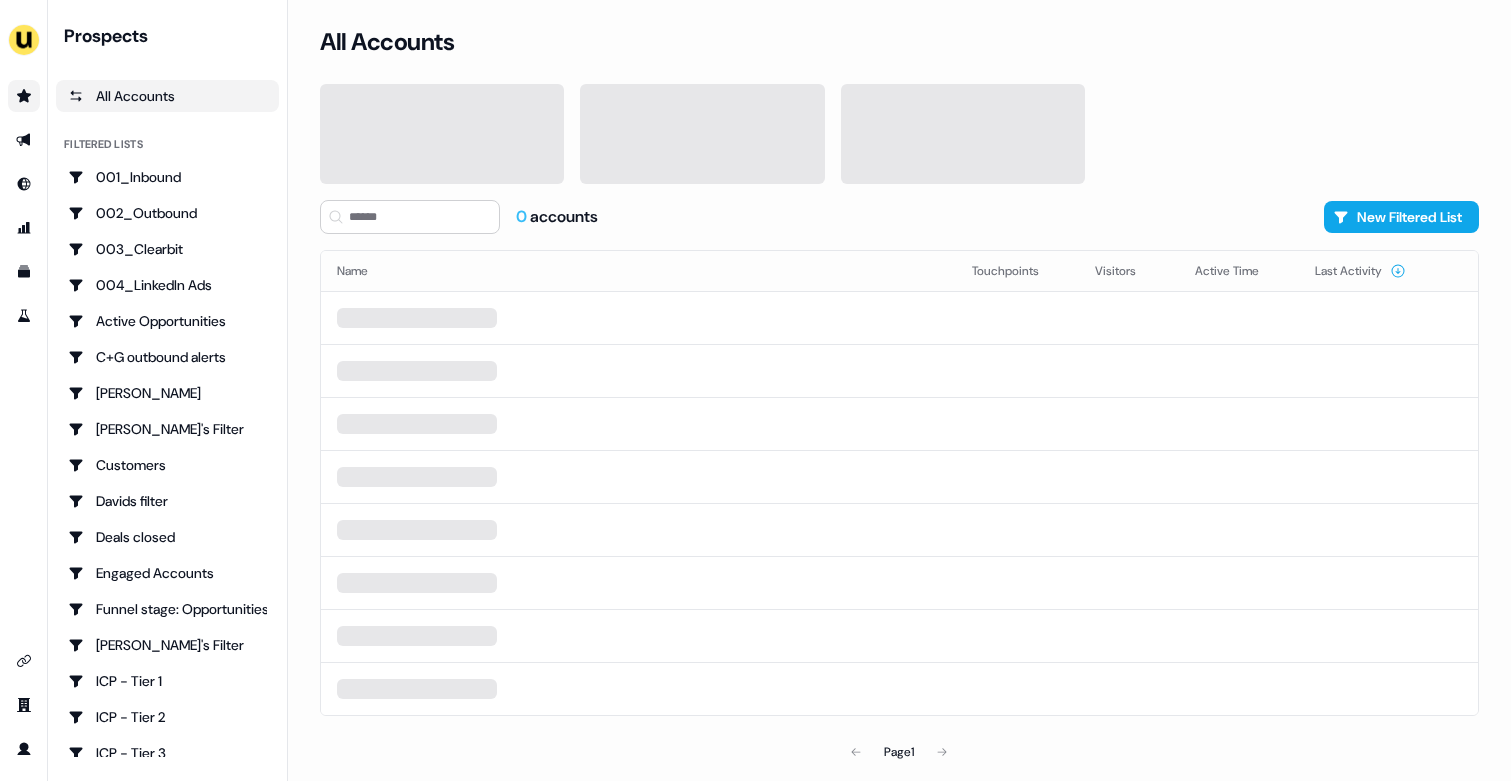 scroll, scrollTop: 0, scrollLeft: 0, axis: both 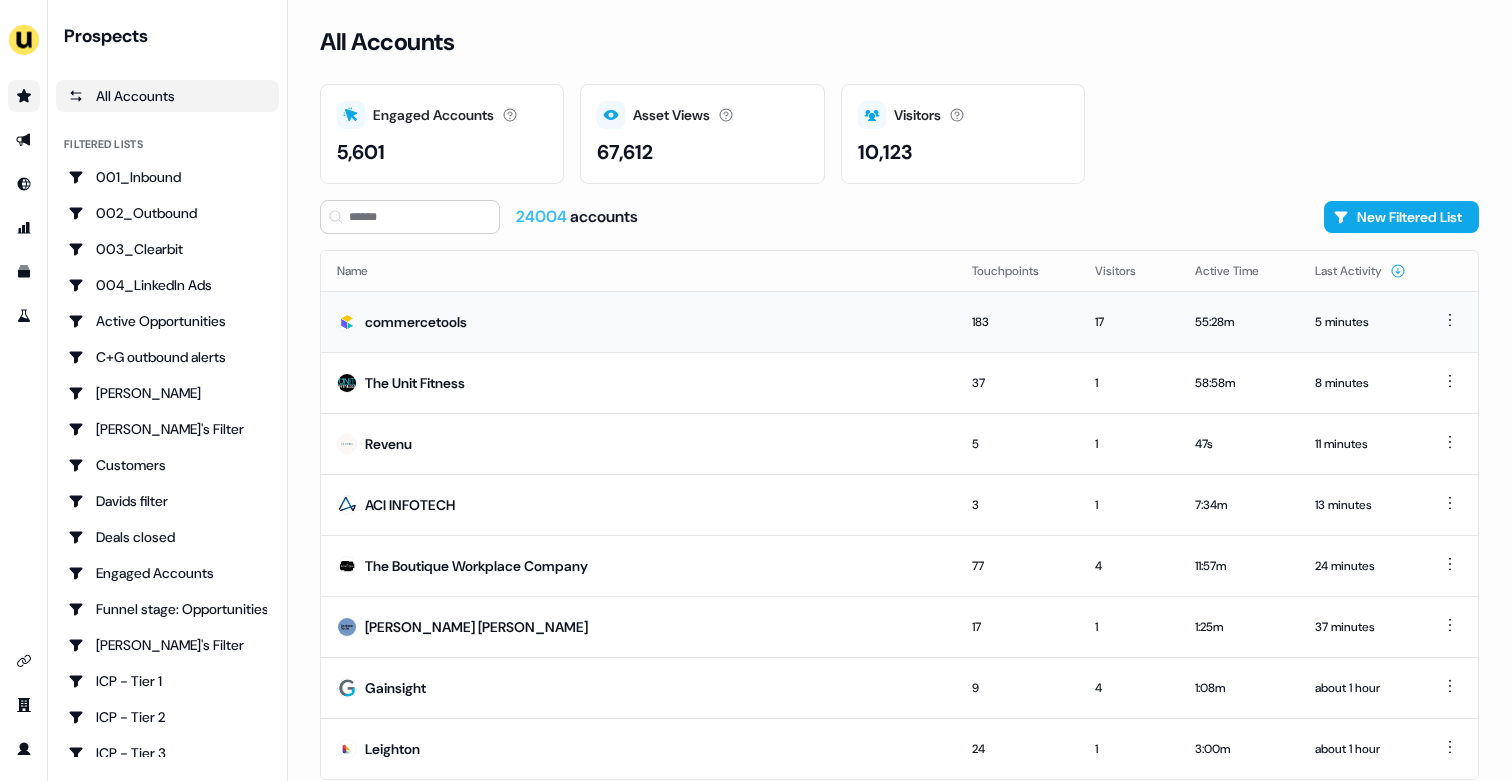 click on "commercetools" at bounding box center (638, 321) 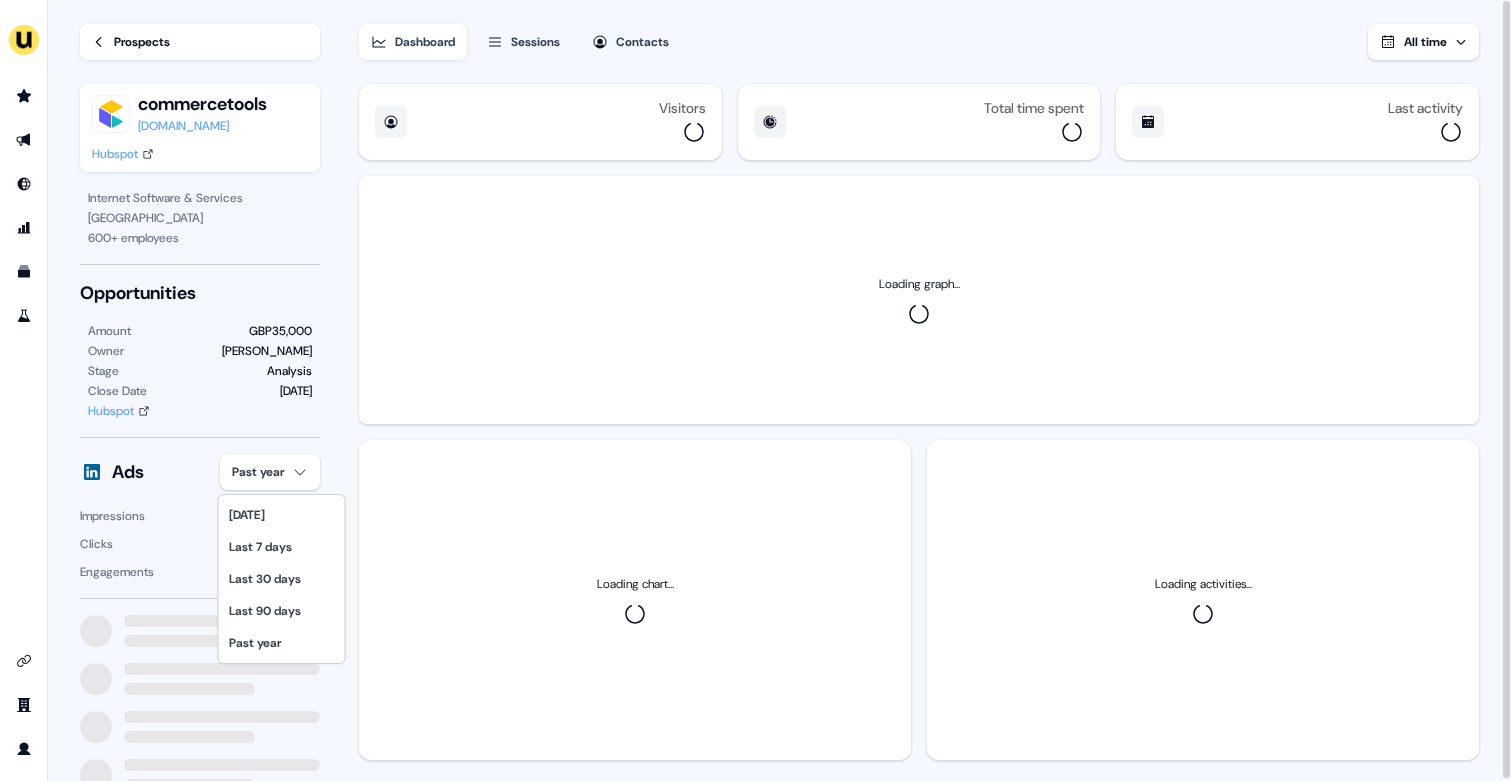 click on "For the best experience switch devices to a bigger screen. Go to [DOMAIN_NAME] Loading... Prospects commercetools [DOMAIN_NAME] Hubspot Internet Software & Services [GEOGRAPHIC_DATA] 600 + employees Opportunities Amount GBP35,000 Owner [PERSON_NAME] Stage Analysis Close Date [DATE] Hubspot Ads Past year Impressions 769 Clicks 0 Engagements 5 Dashboard Sessions Contacts All time Visitors Total time spent Last activity Loading graph... Loading chart... Loading activities... [DATE] Last 7 days Last 30 days Last 90 days Past year" at bounding box center (755, 390) 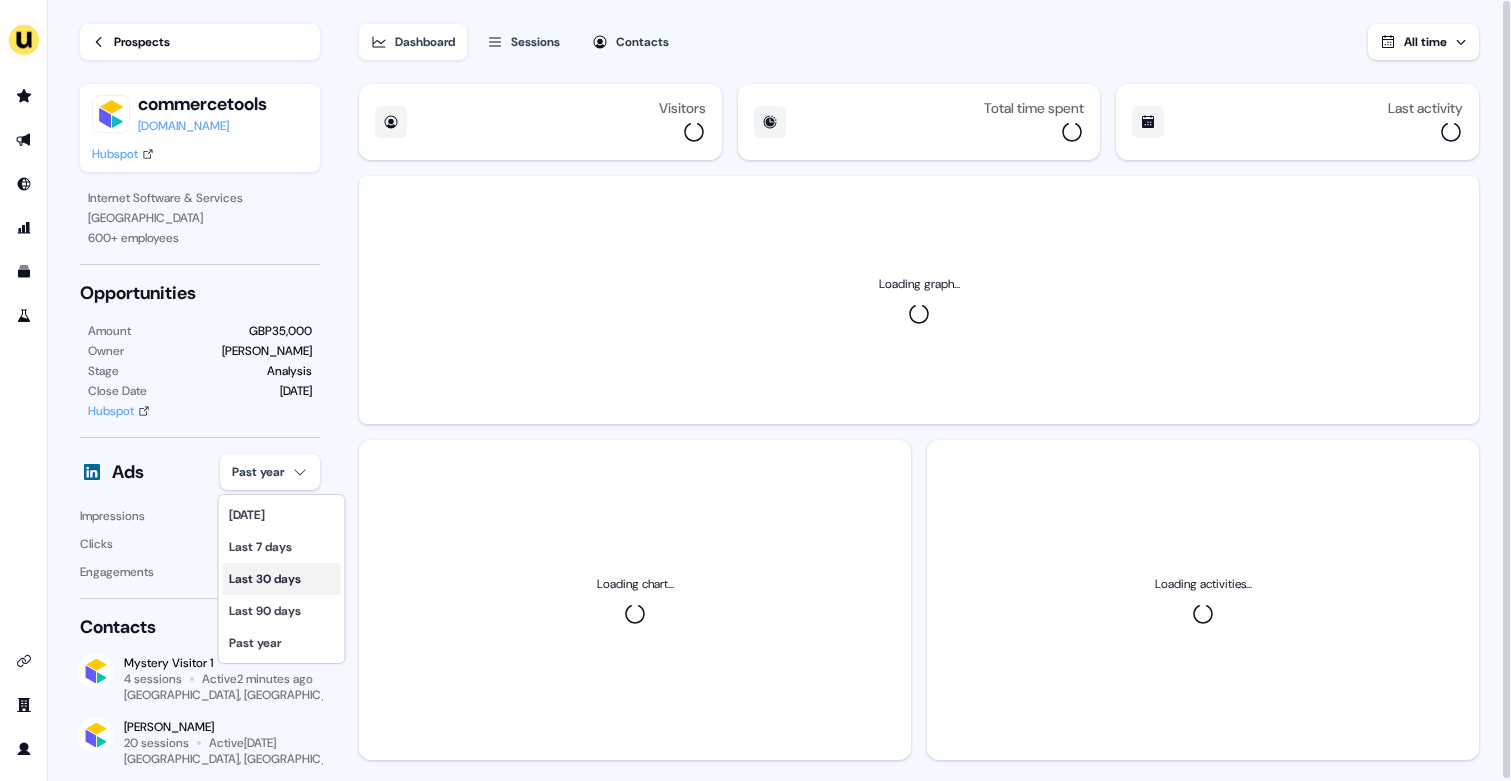 click on "Last 30 days" at bounding box center (282, 579) 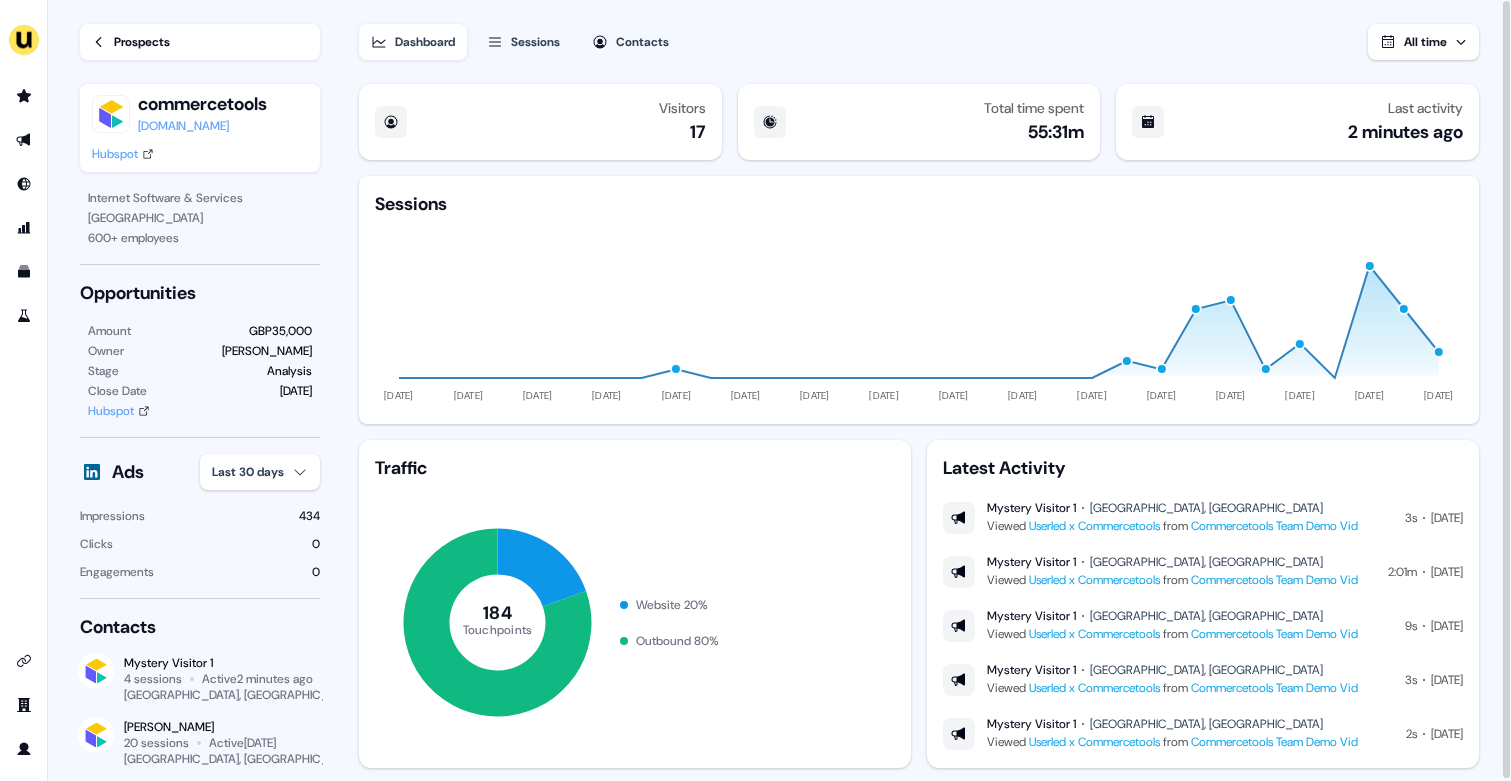 type 